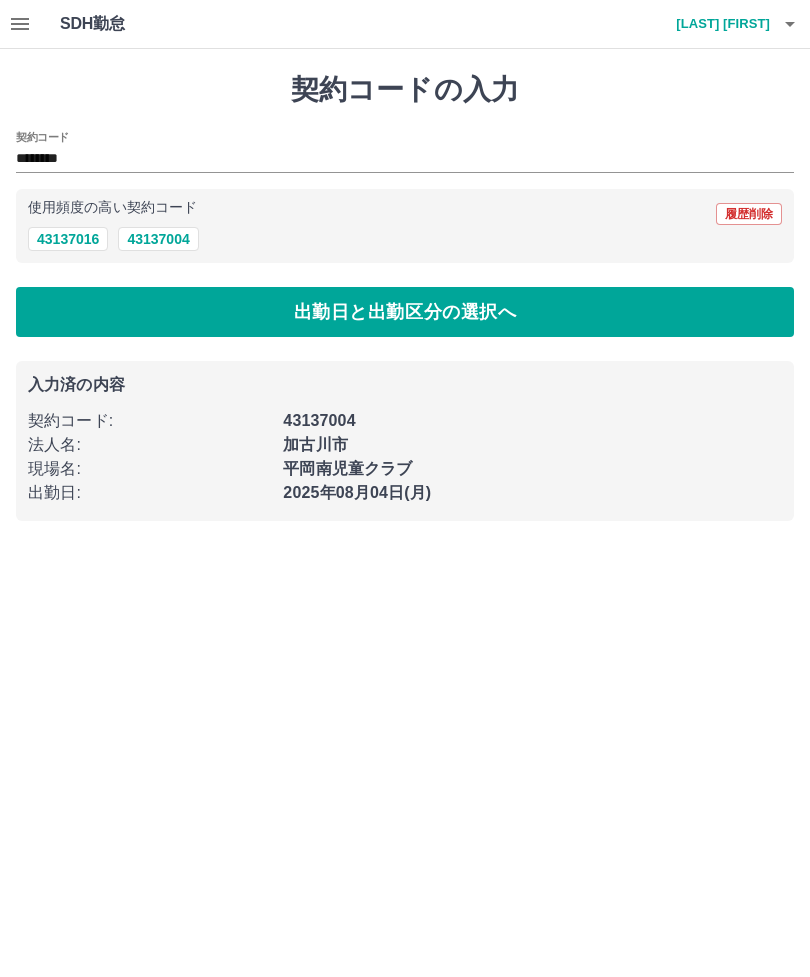 scroll, scrollTop: 0, scrollLeft: 0, axis: both 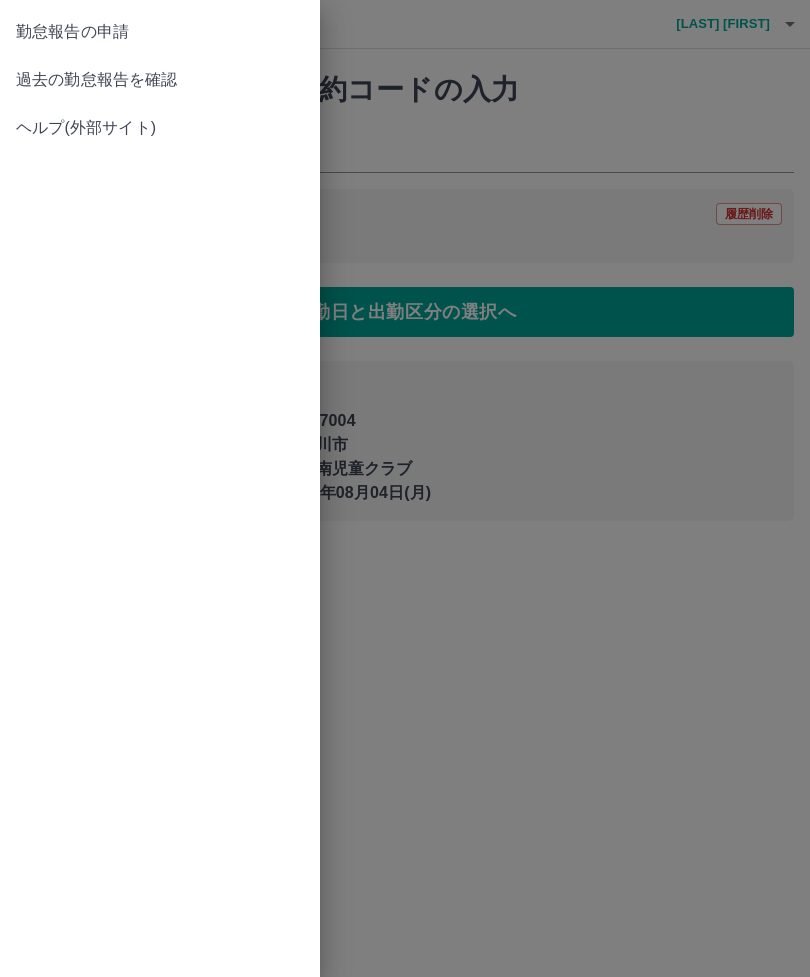 click on "過去の勤怠報告を確認" at bounding box center [160, 80] 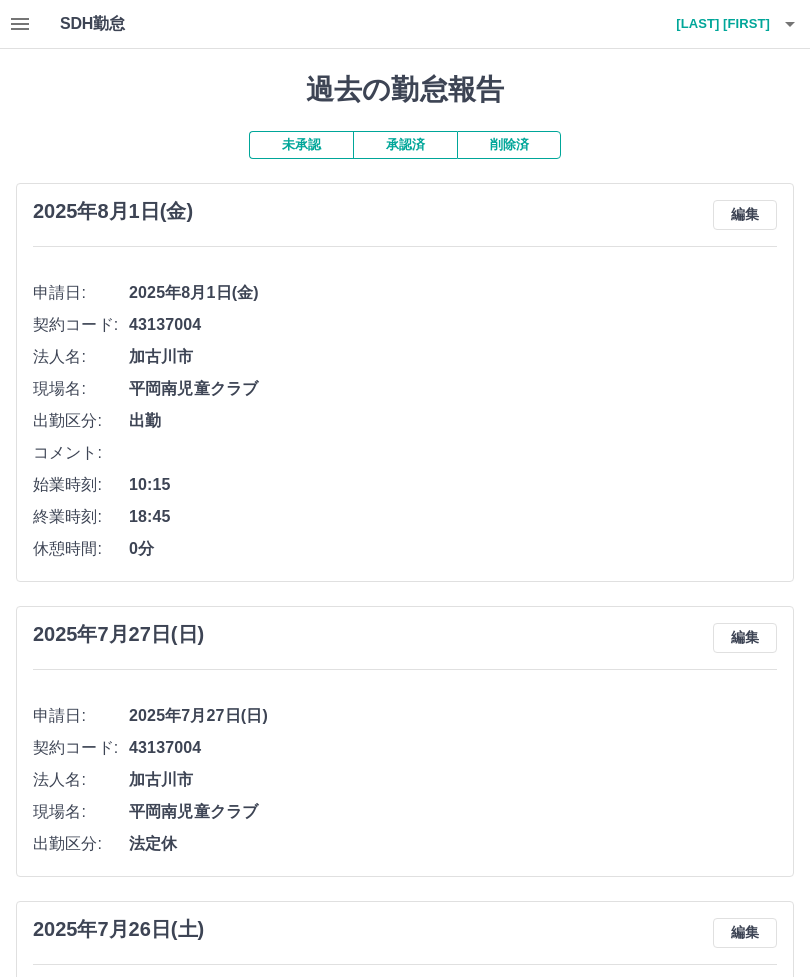 scroll, scrollTop: 7, scrollLeft: 0, axis: vertical 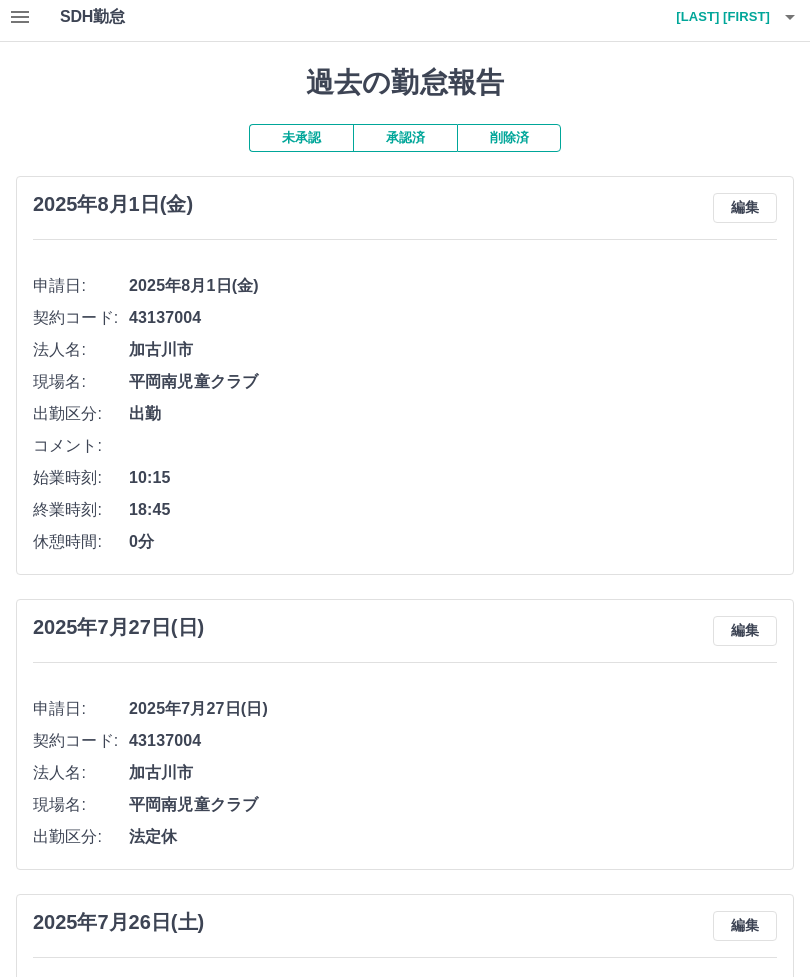 click on "未承認" at bounding box center [301, 138] 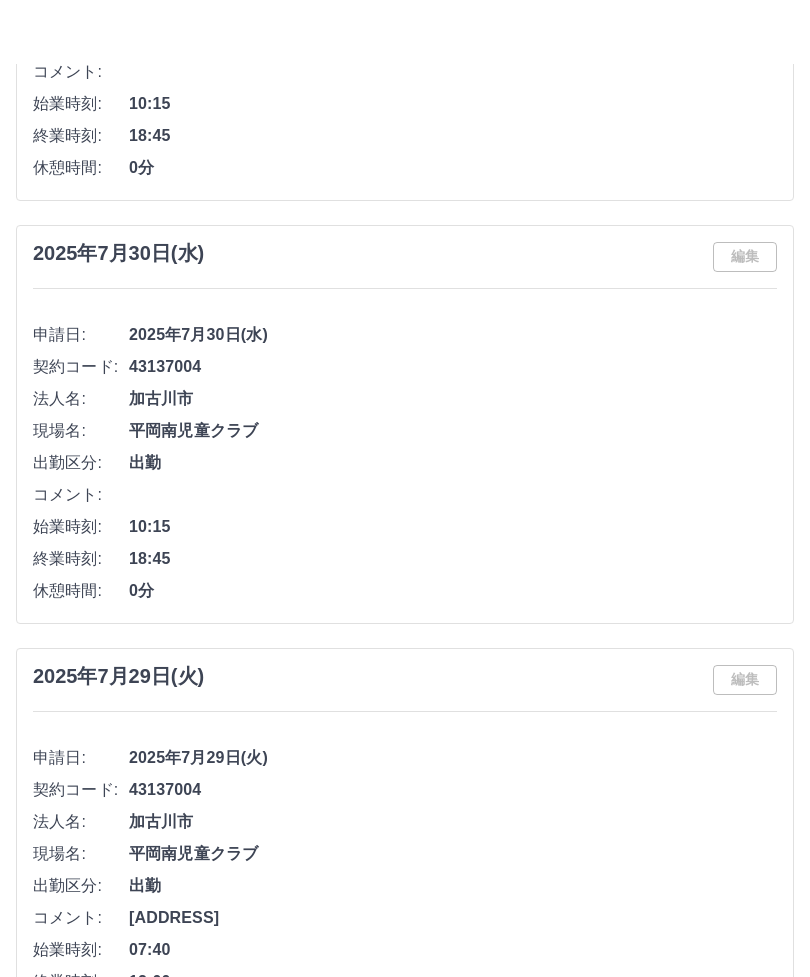 scroll, scrollTop: 0, scrollLeft: 0, axis: both 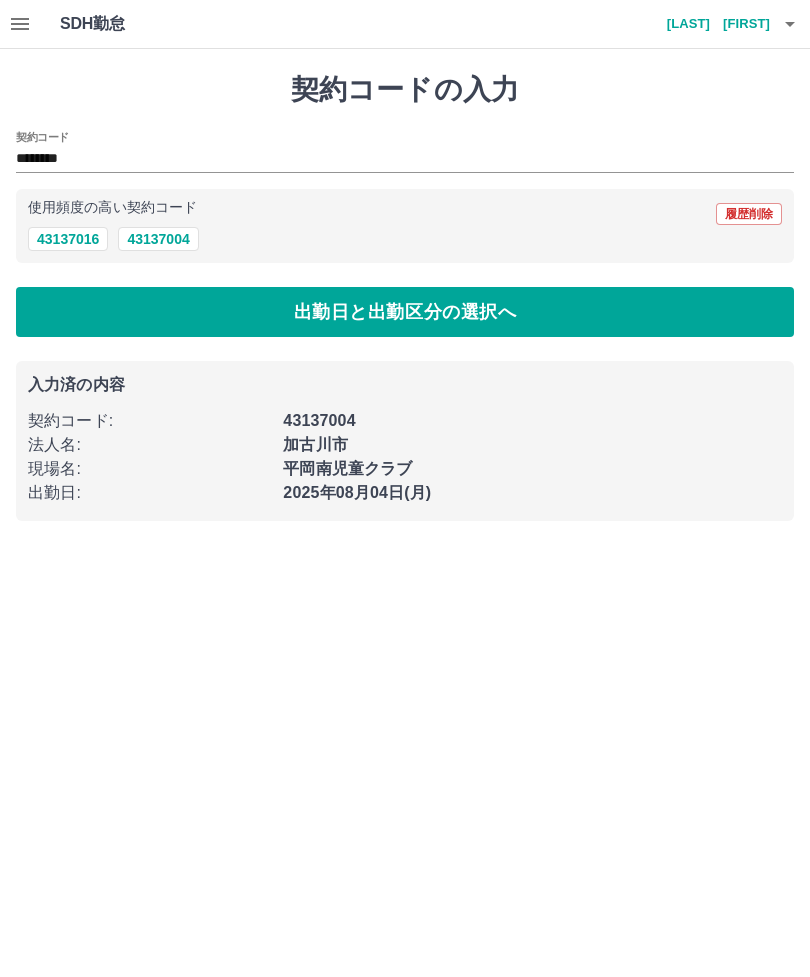 click at bounding box center (20, 24) 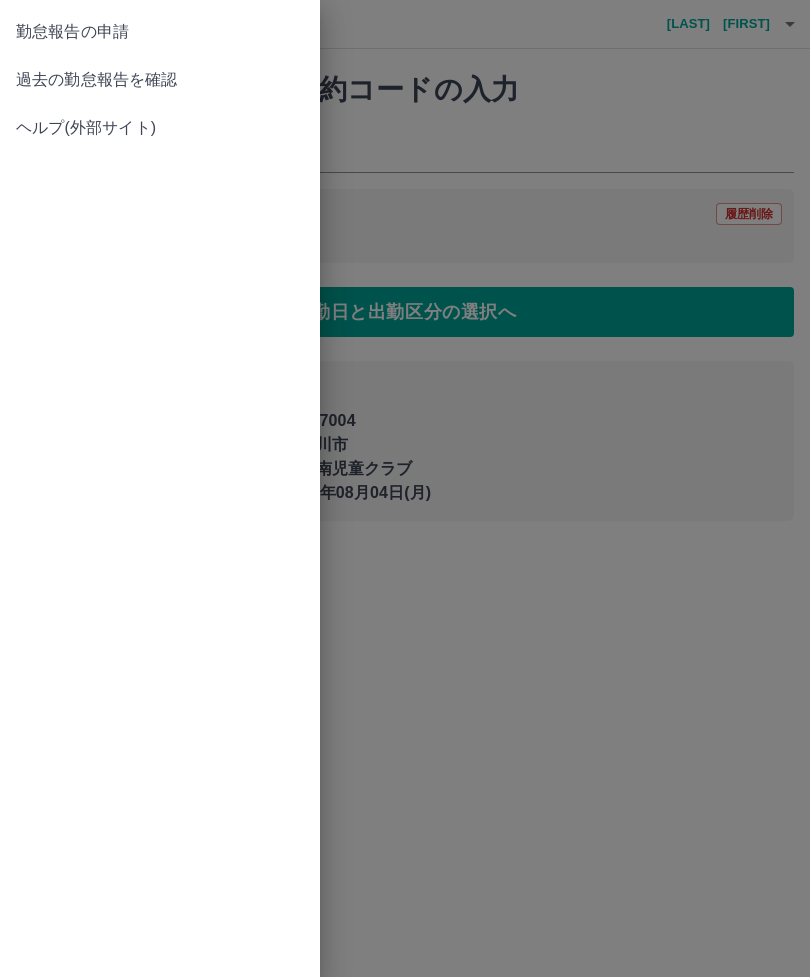 click on "過去の勤怠報告を確認" at bounding box center [160, 80] 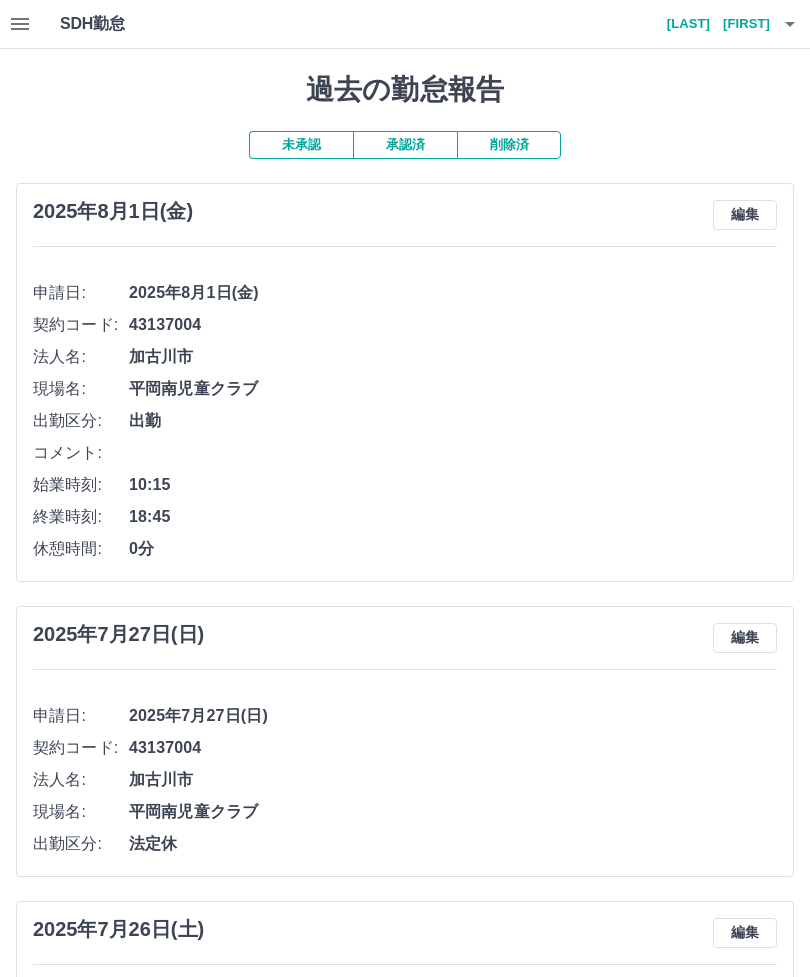 click at bounding box center (790, 24) 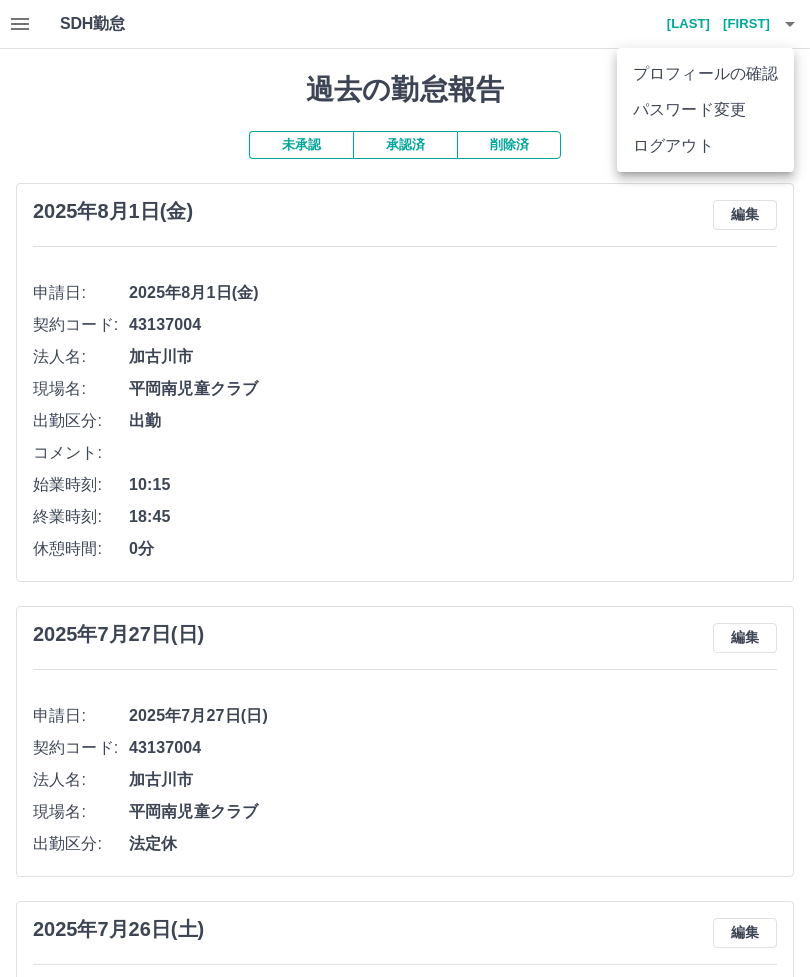 click on "ログアウト" at bounding box center [705, 146] 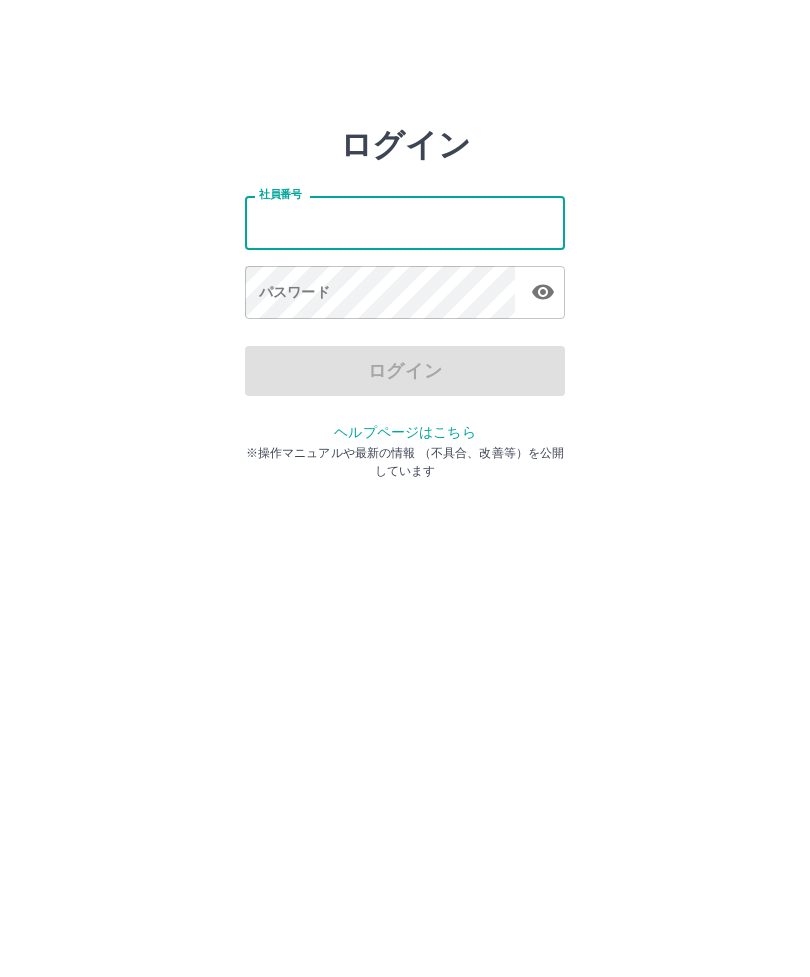 scroll, scrollTop: 0, scrollLeft: 0, axis: both 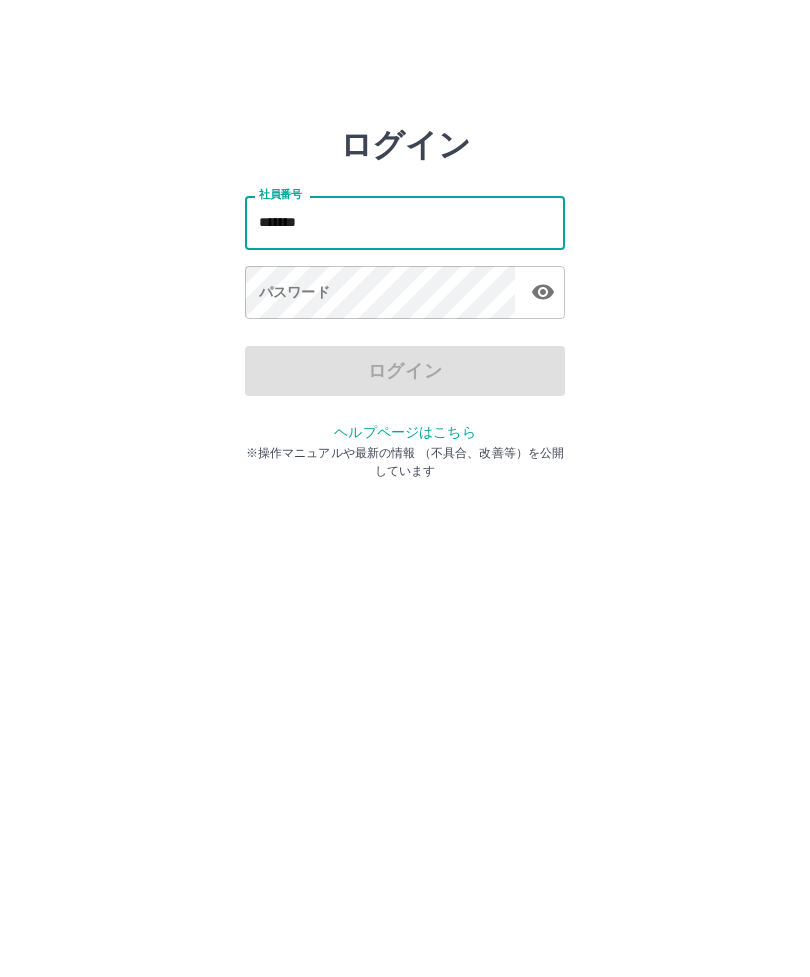 type on "*******" 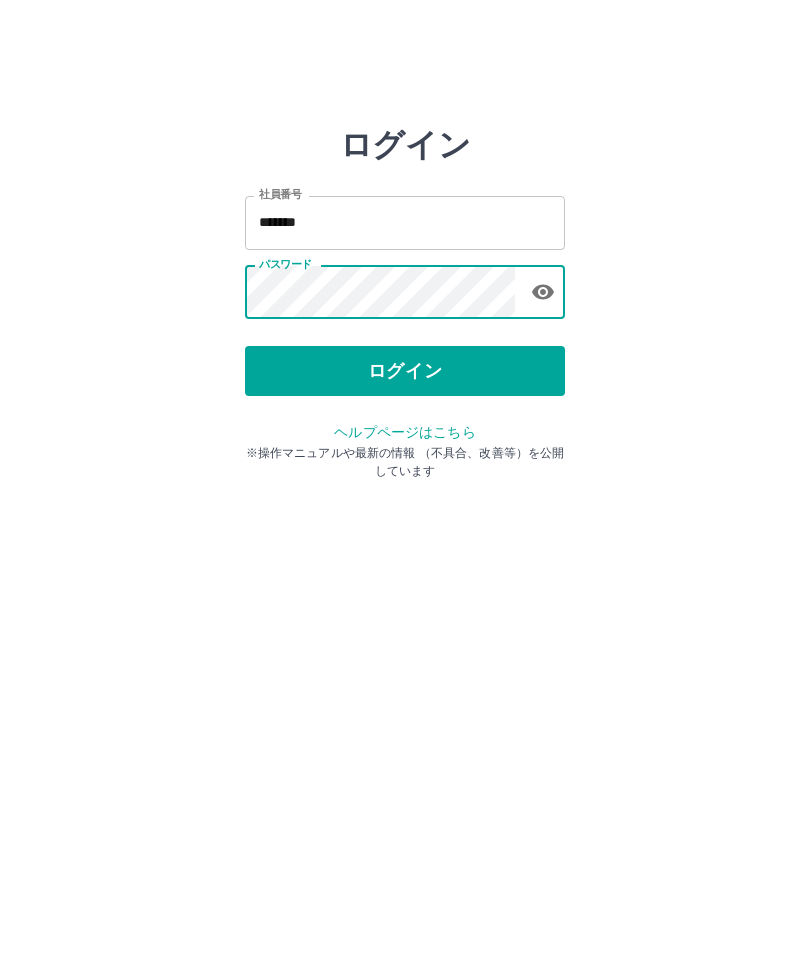 click on "ログイン" at bounding box center [405, 371] 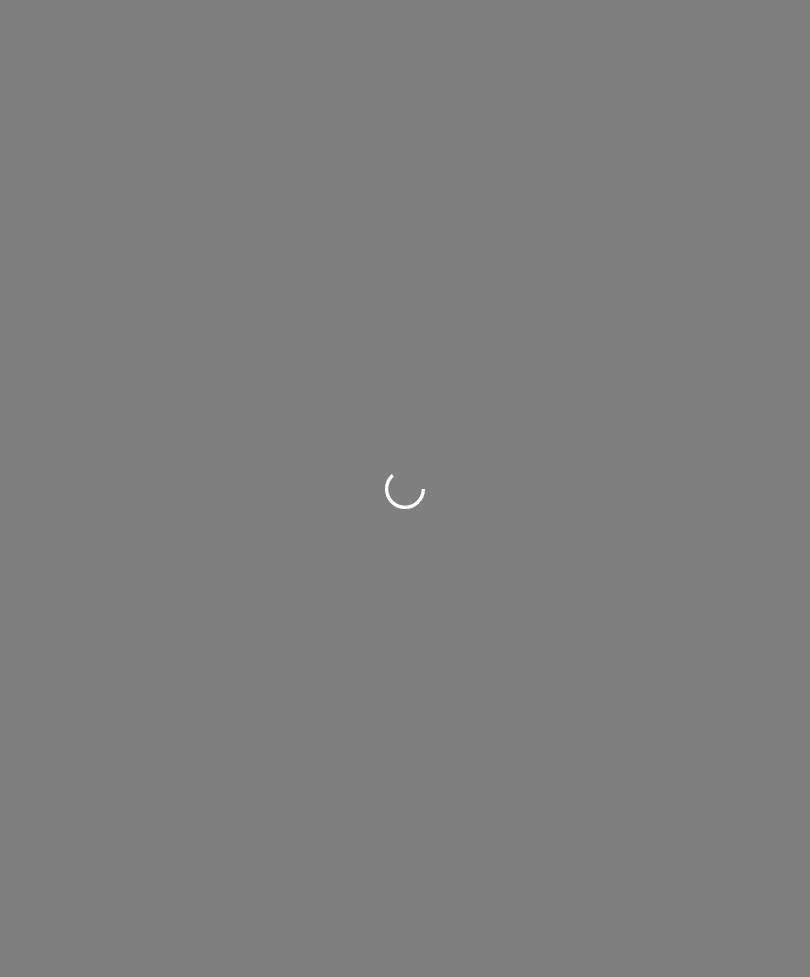 scroll, scrollTop: 0, scrollLeft: 0, axis: both 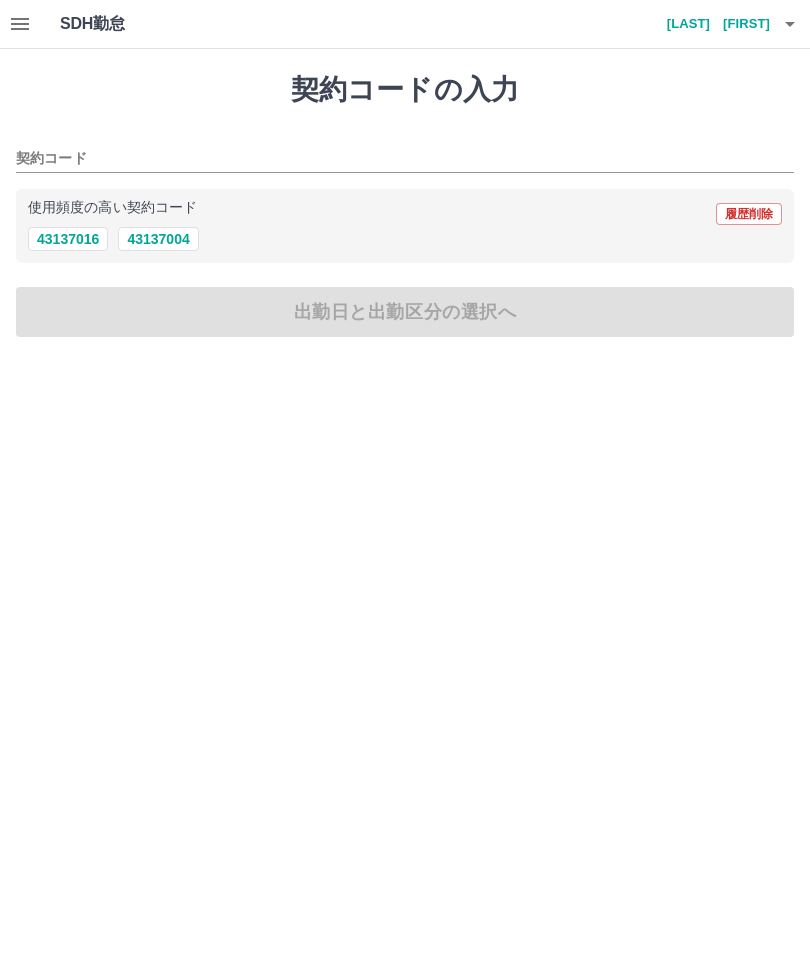 click on "43137004" at bounding box center (158, 239) 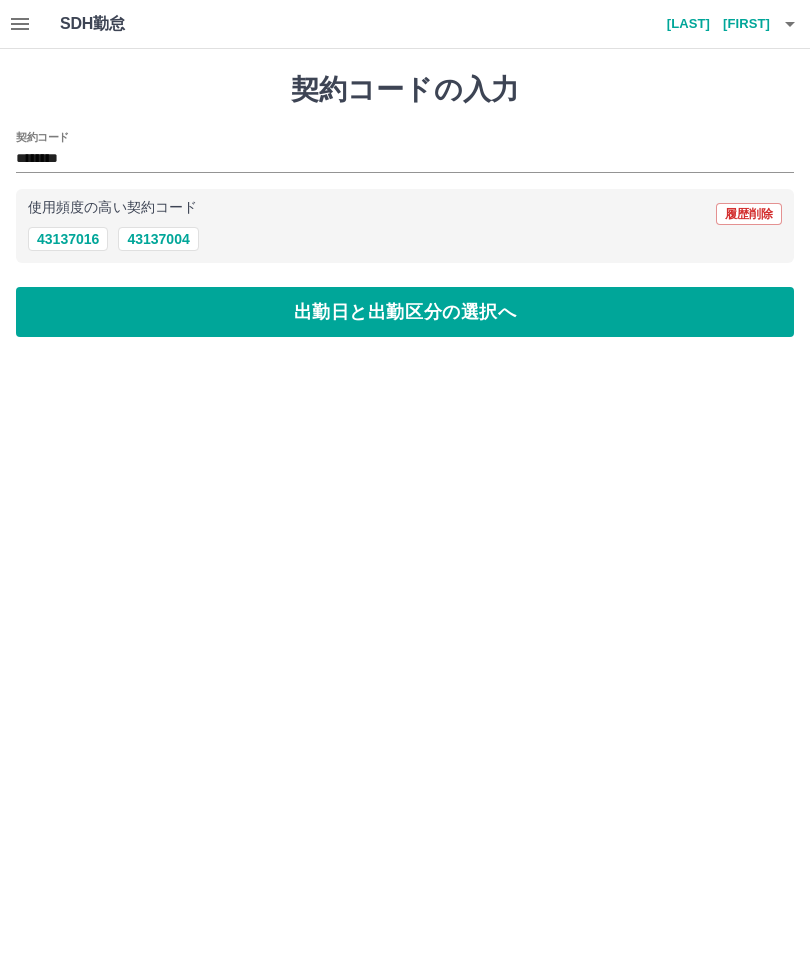 click on "出勤日と出勤区分の選択へ" at bounding box center (405, 312) 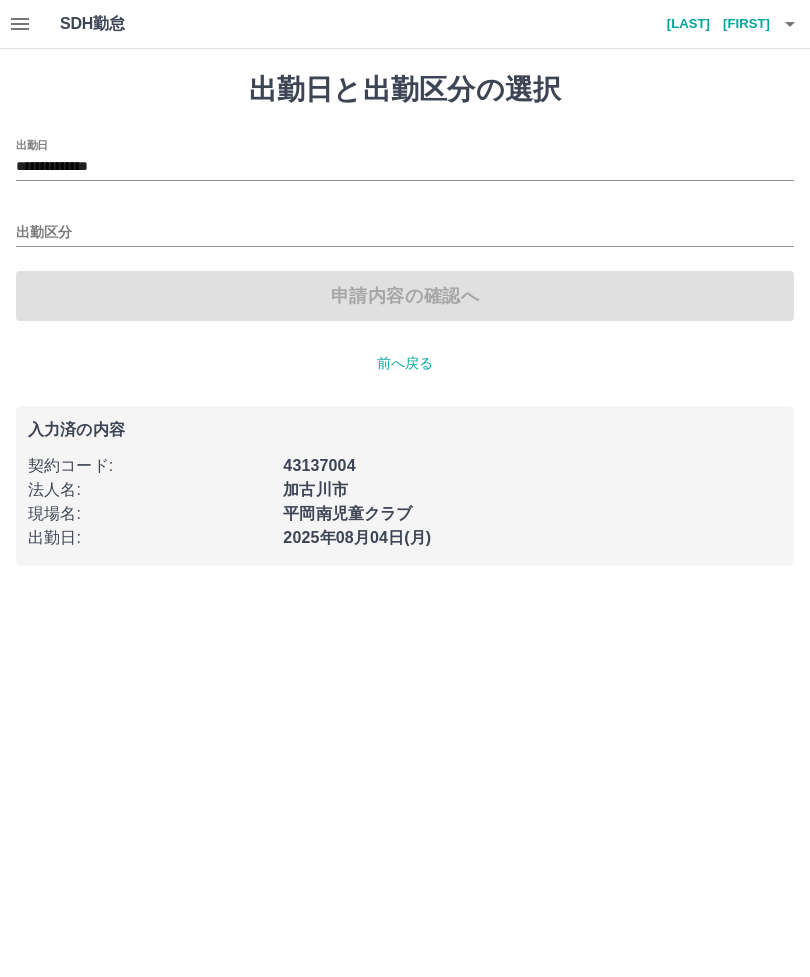 click 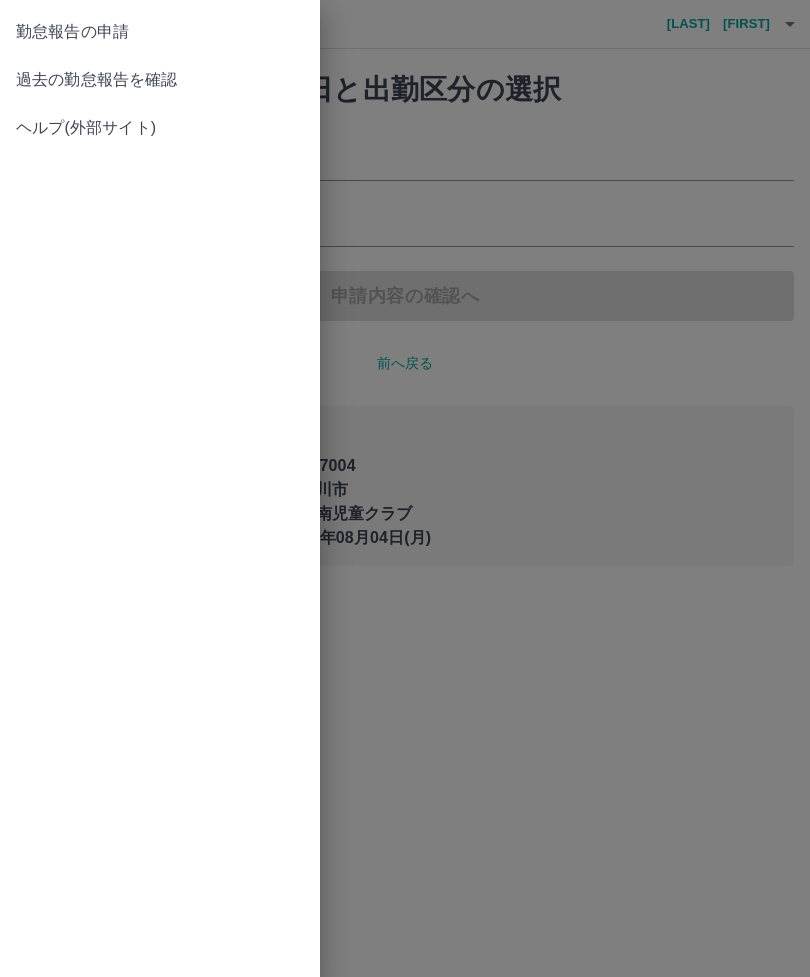 click on "過去の勤怠報告を確認" at bounding box center [160, 80] 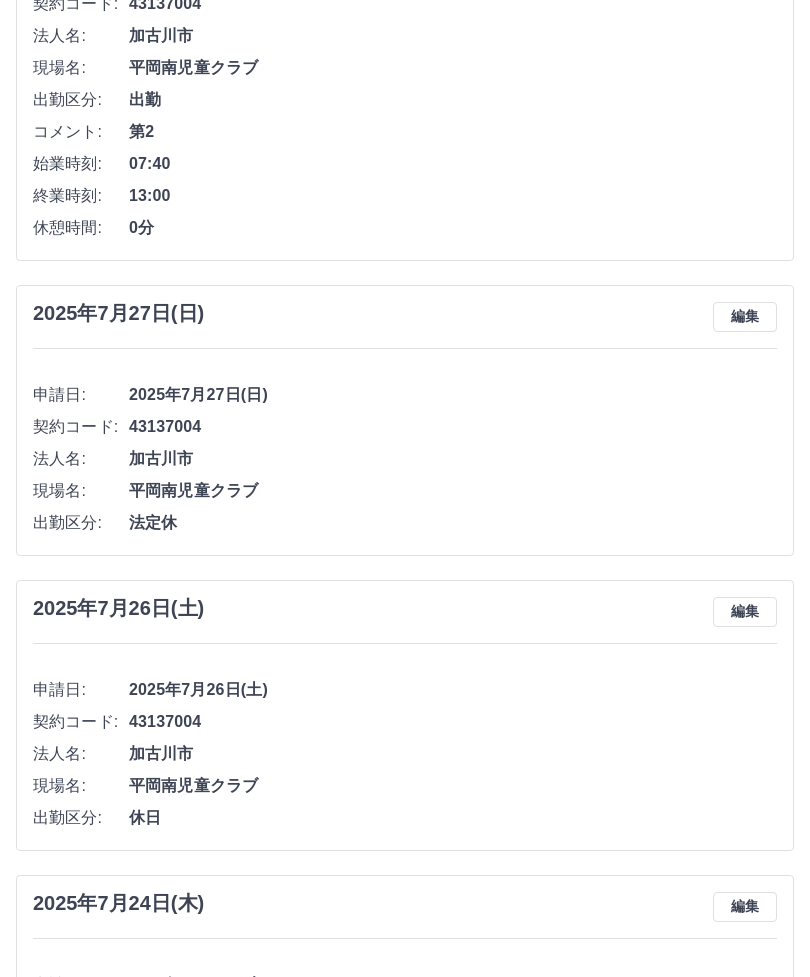scroll, scrollTop: 322, scrollLeft: 0, axis: vertical 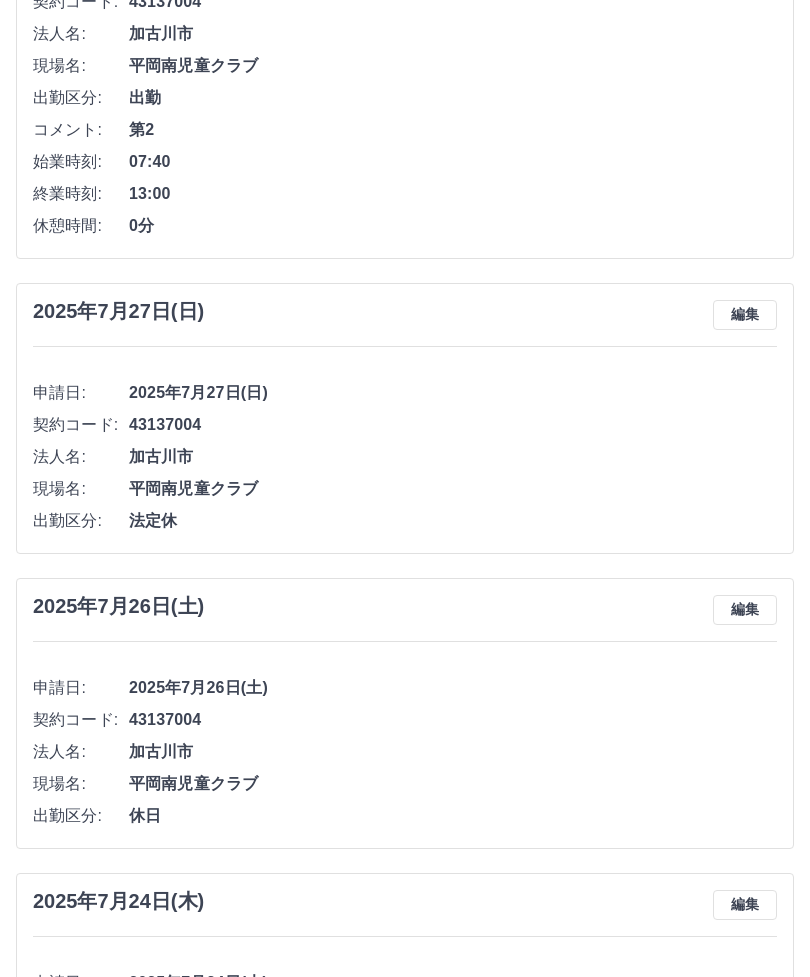 click on "2025年7月26日(土) 編集 申請日: 2025年7月26日(土) 契約コード: 43137004 法人名: 加古川市 現場名: 平岡南児童クラブ 出勤区分: 休日" at bounding box center [405, 714] 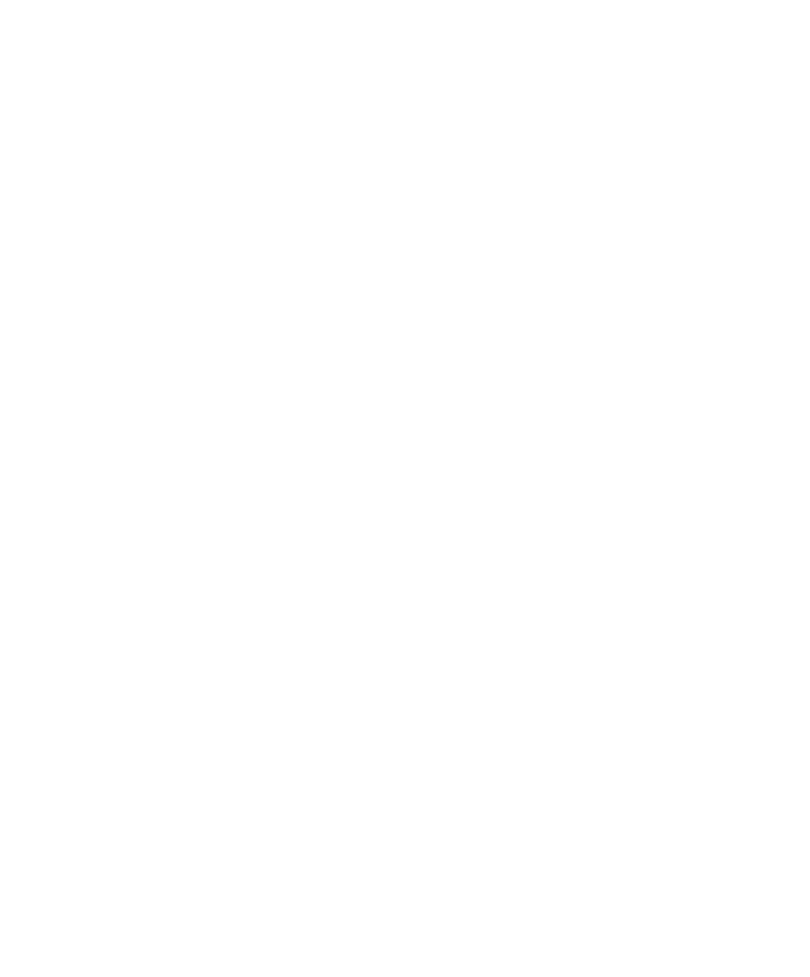 scroll, scrollTop: 0, scrollLeft: 0, axis: both 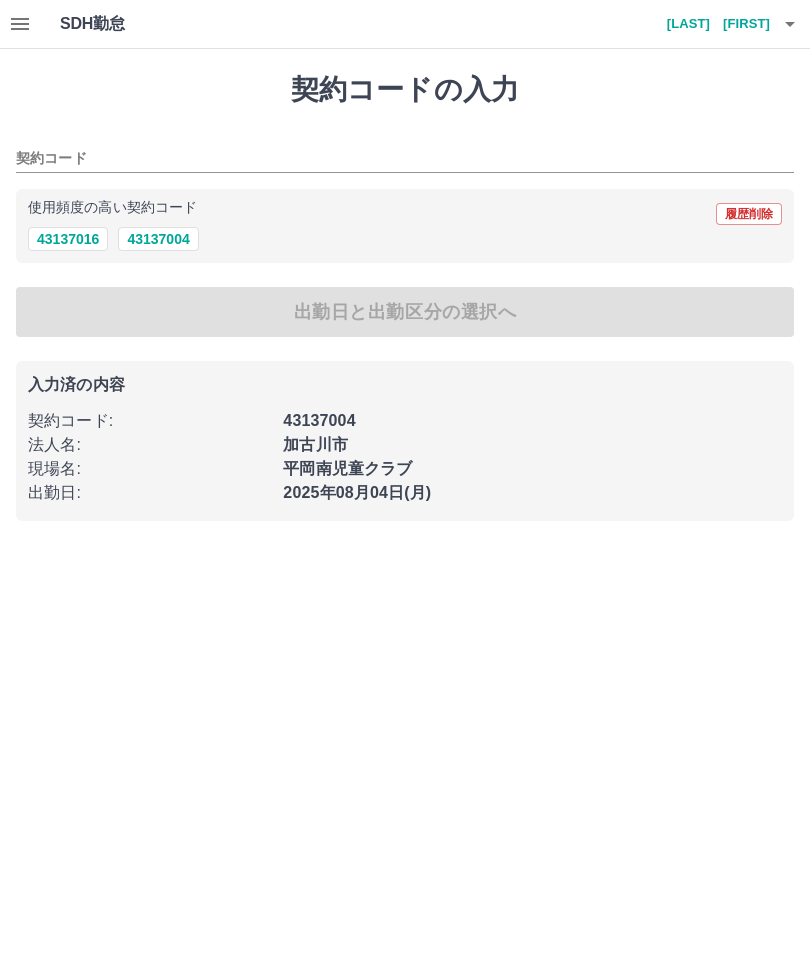 type on "********" 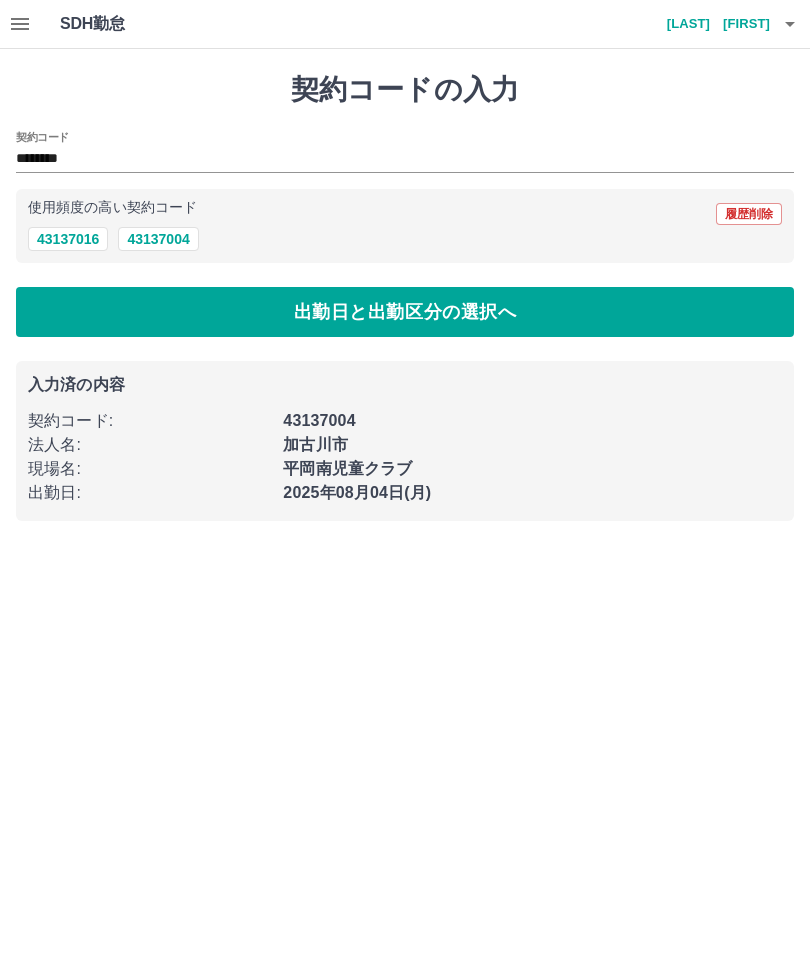 click 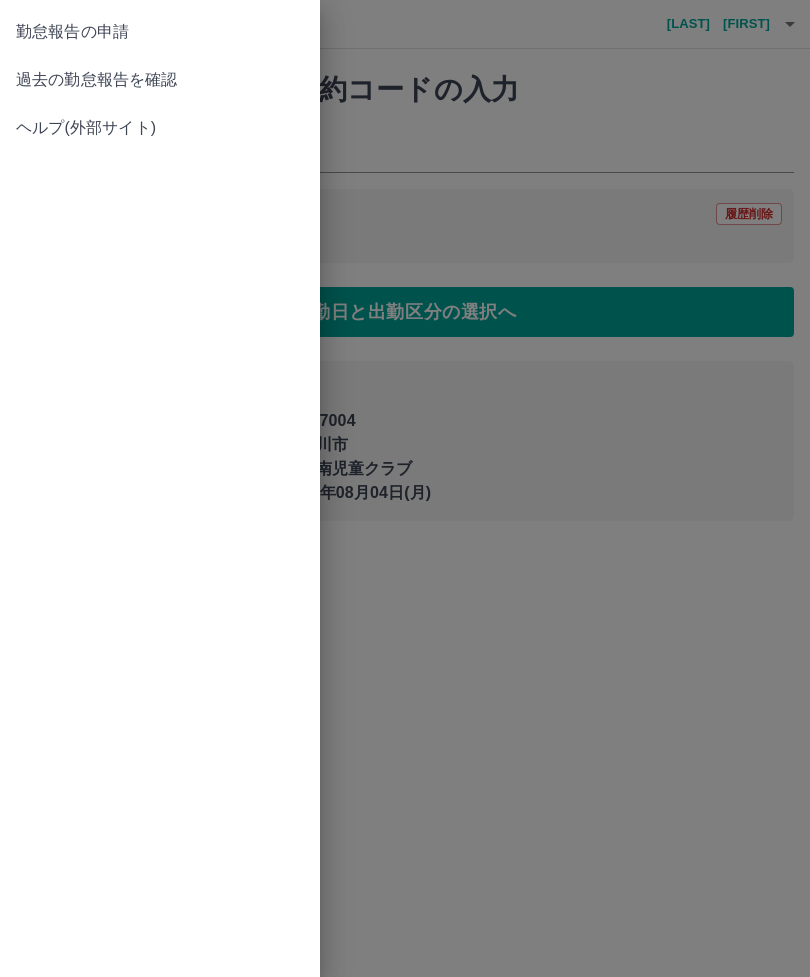 click on "過去の勤怠報告を確認" at bounding box center [160, 80] 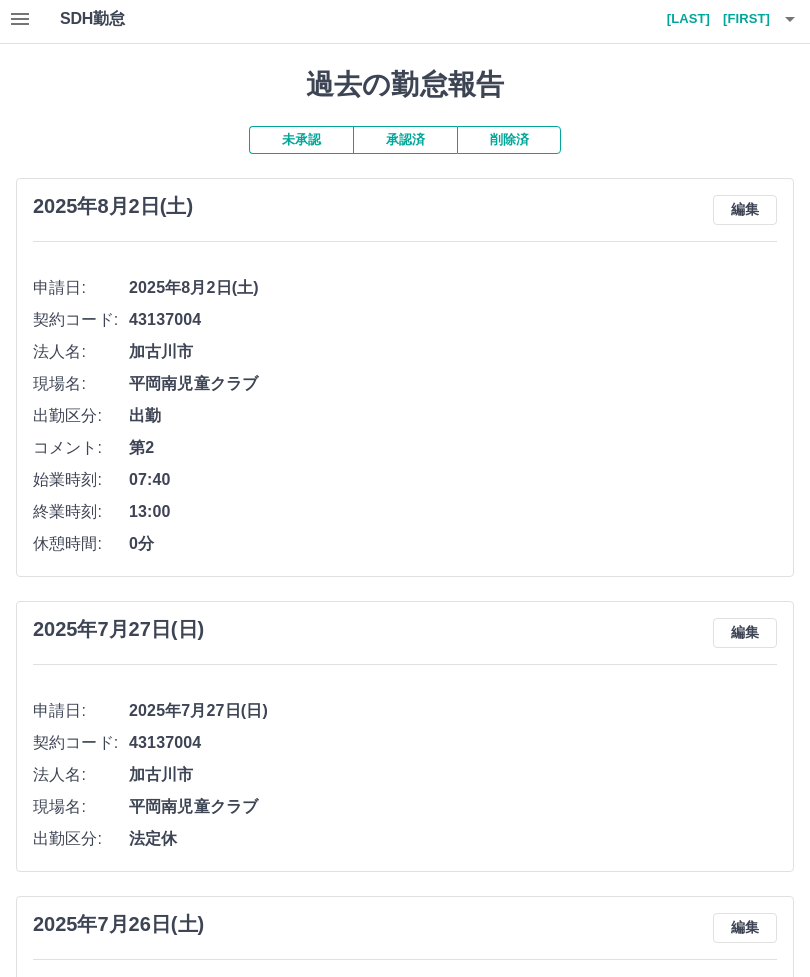 scroll, scrollTop: 0, scrollLeft: 0, axis: both 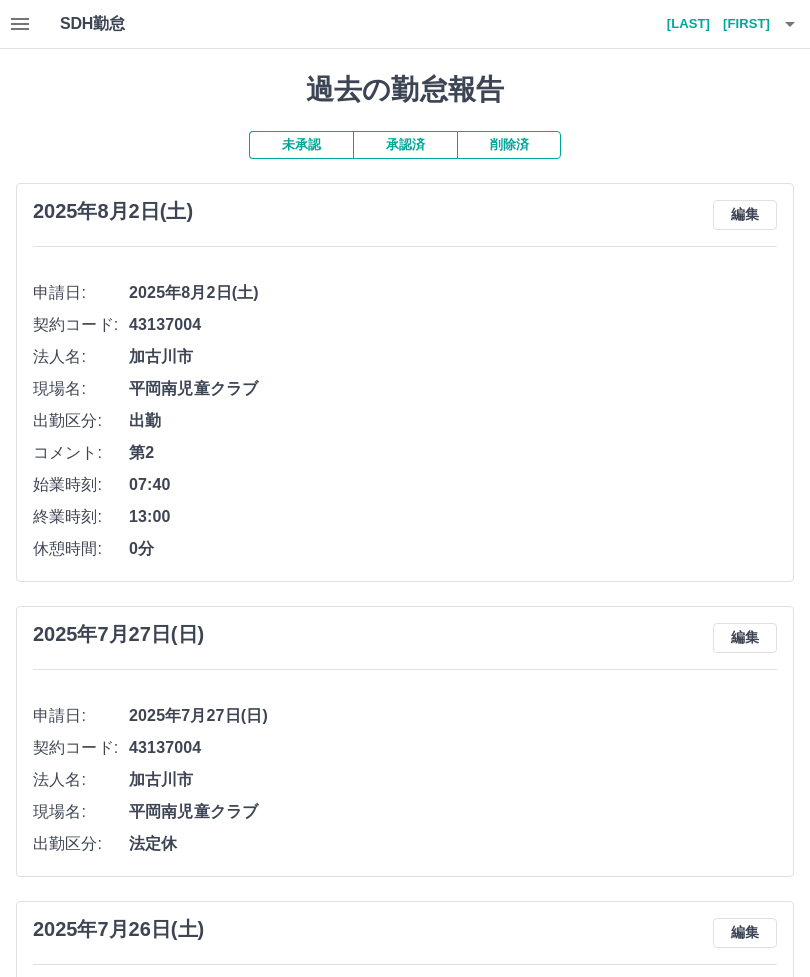 click at bounding box center [20, 24] 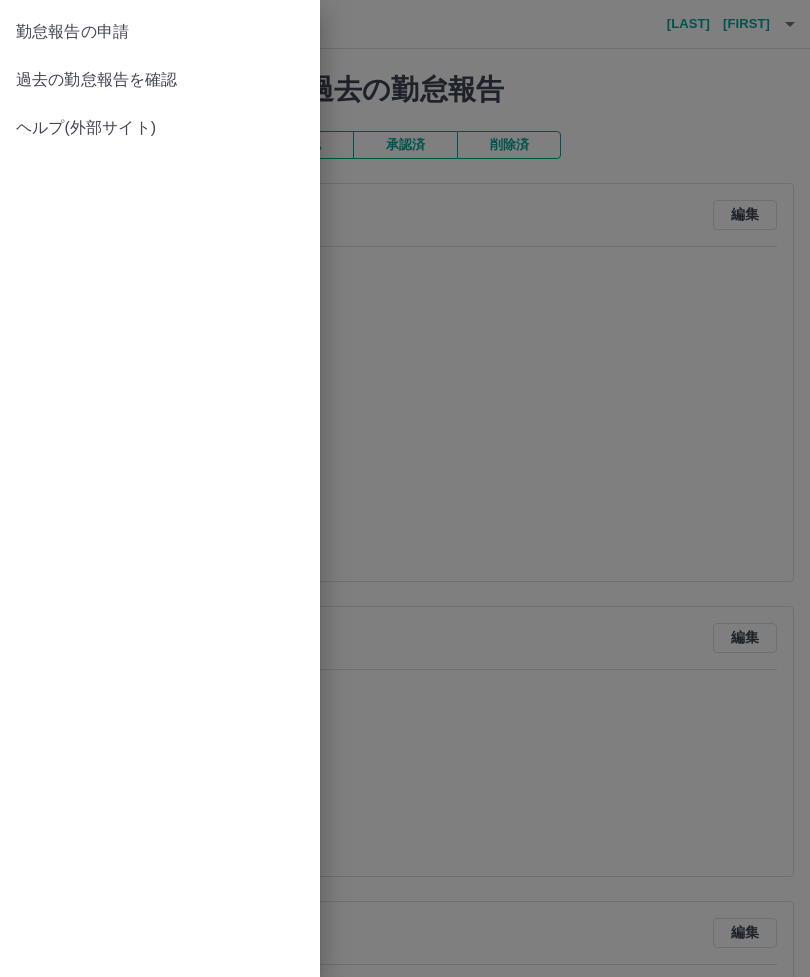 click on "過去の勤怠報告を確認" at bounding box center [160, 80] 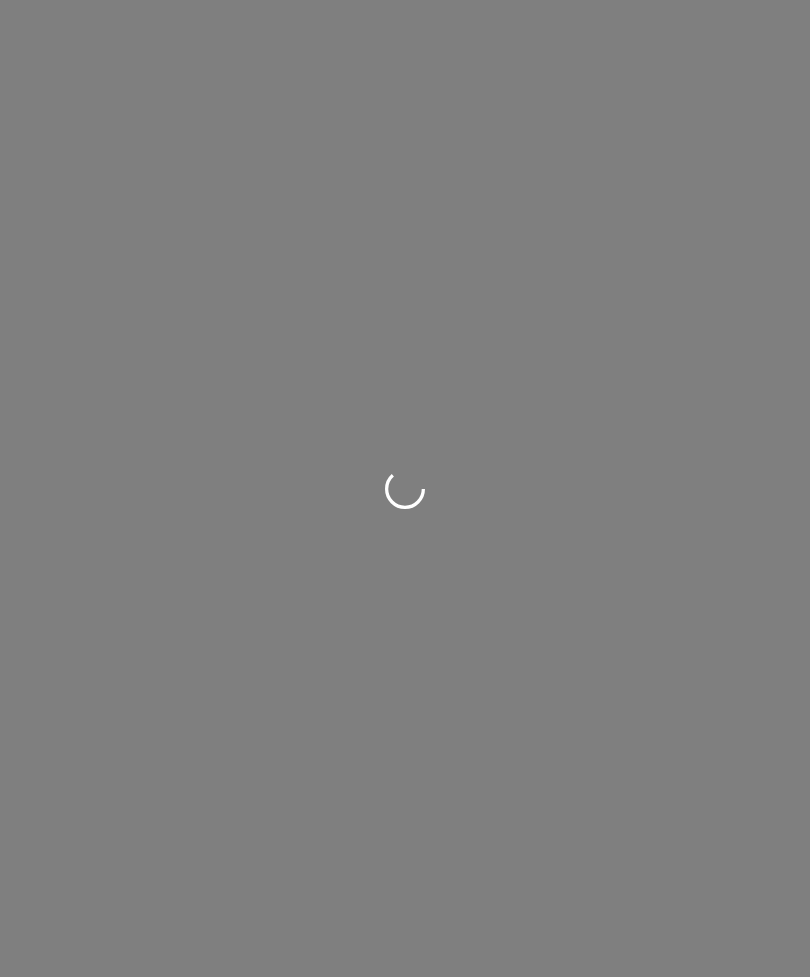 scroll, scrollTop: 0, scrollLeft: 0, axis: both 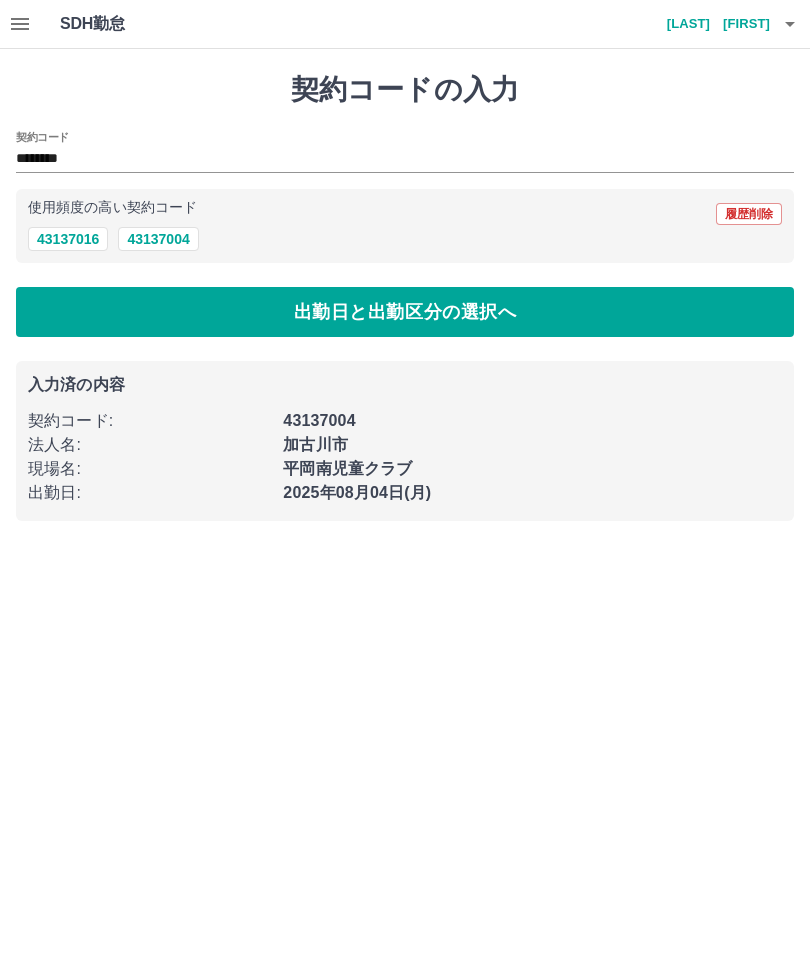 click 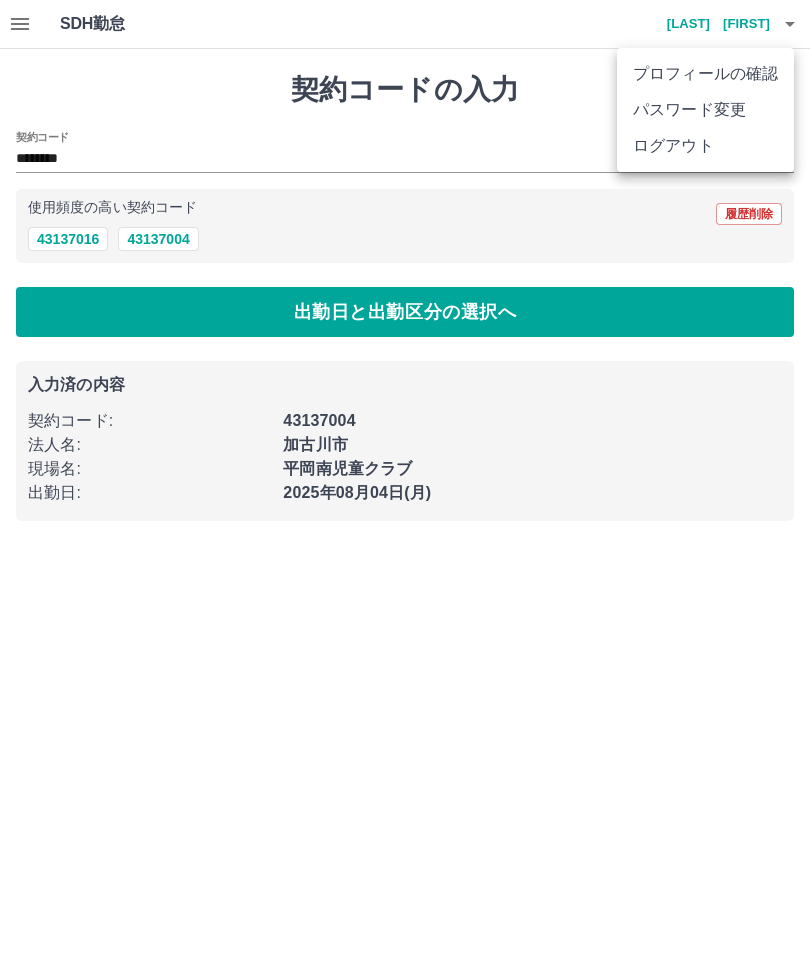 click on "ログアウト" at bounding box center (705, 146) 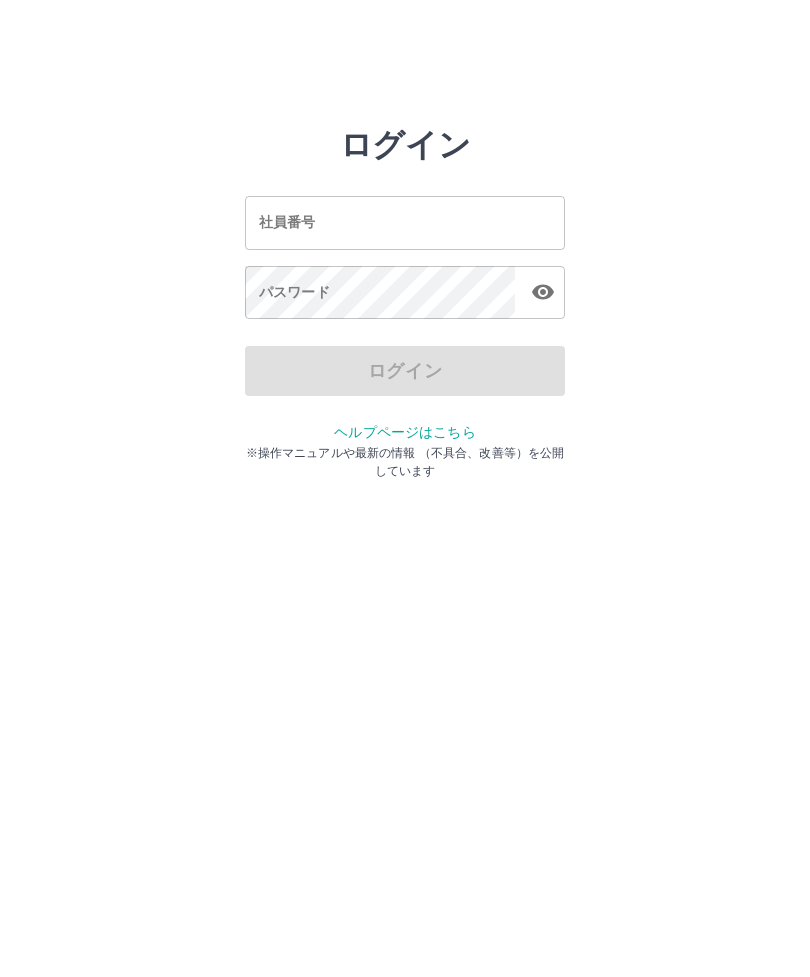 scroll, scrollTop: 0, scrollLeft: 0, axis: both 